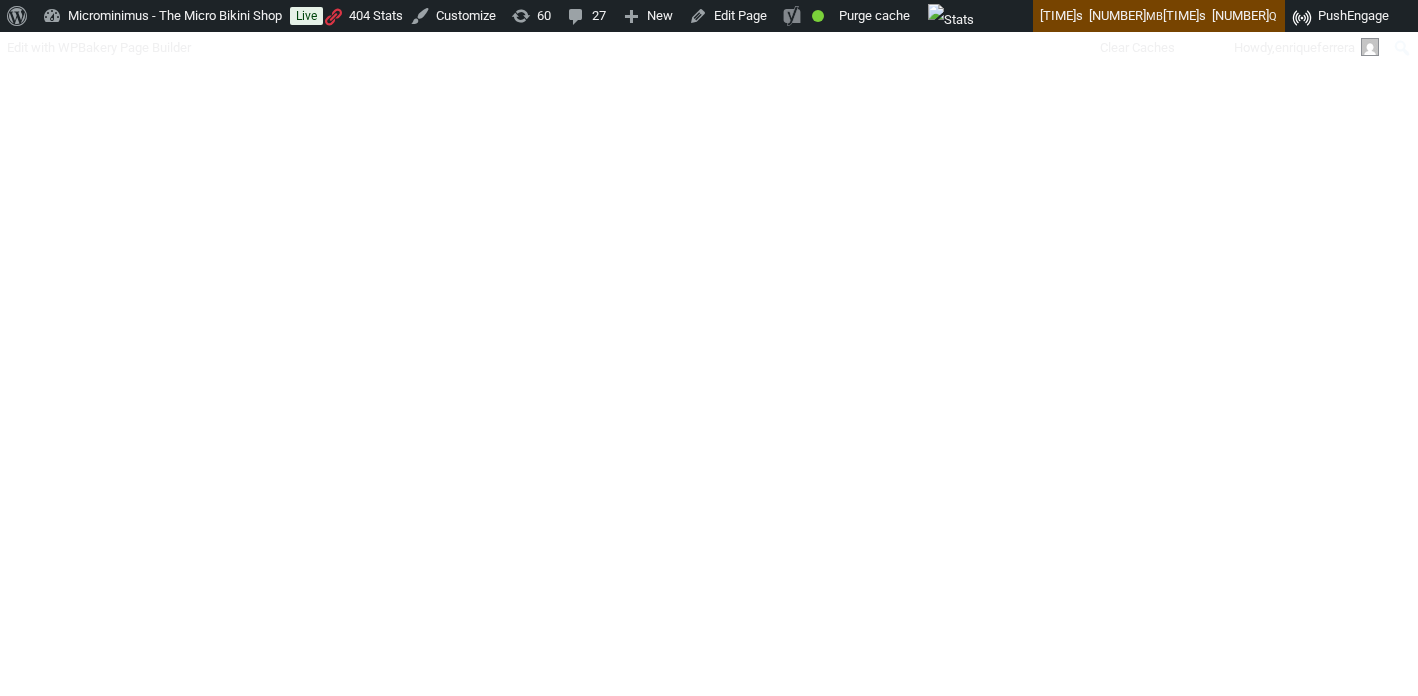 scroll, scrollTop: 0, scrollLeft: 0, axis: both 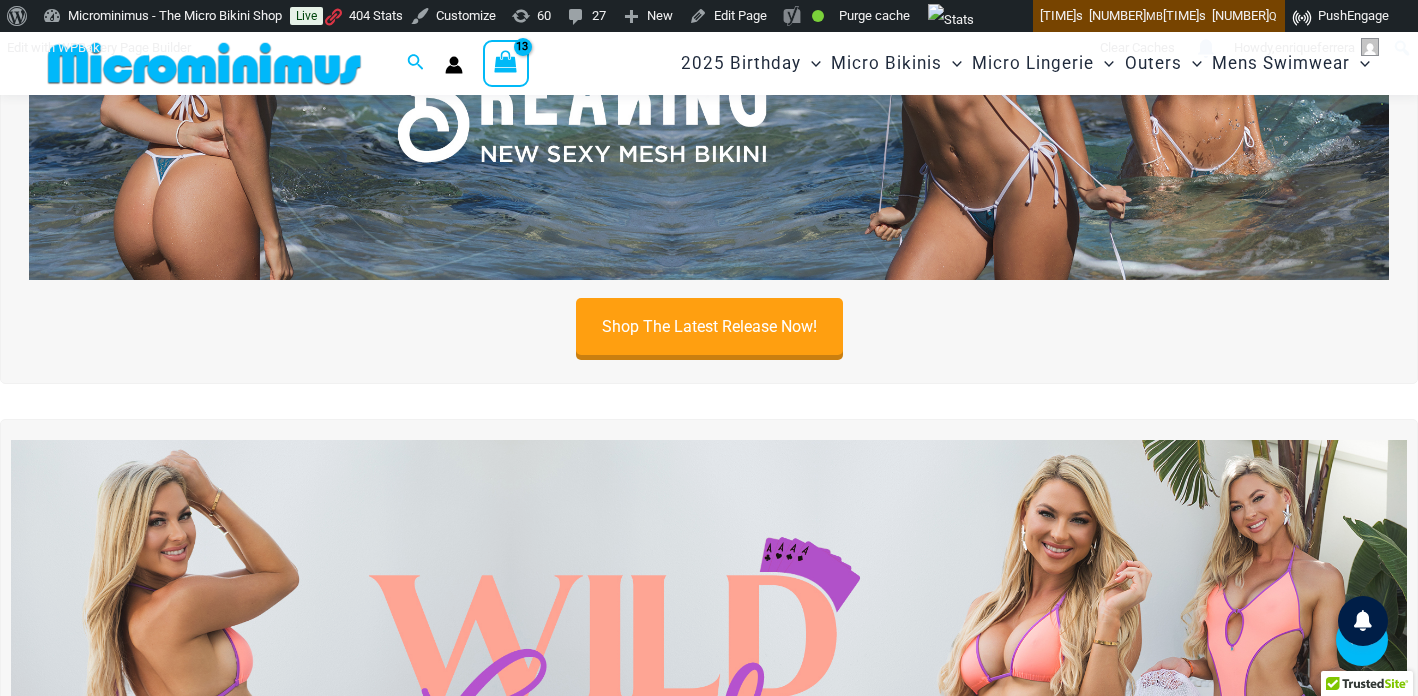 type on "**********" 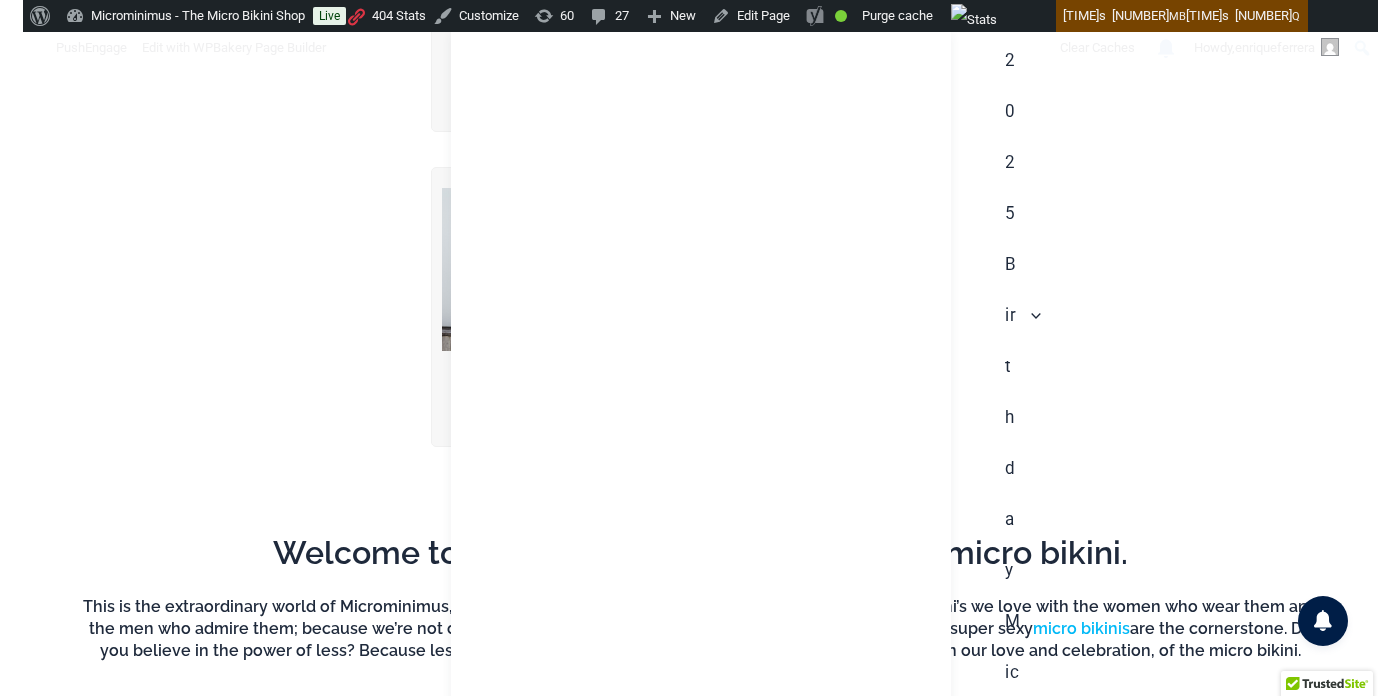 scroll, scrollTop: 75, scrollLeft: 0, axis: vertical 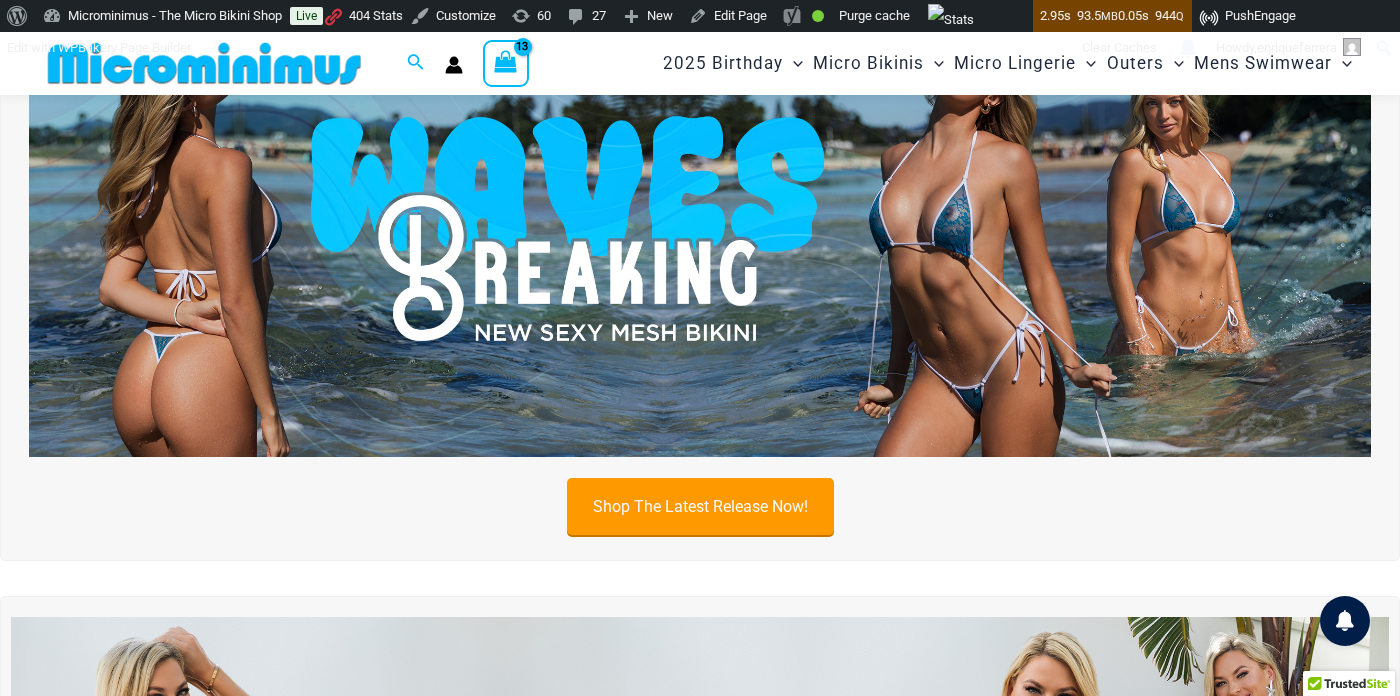 type on "**********" 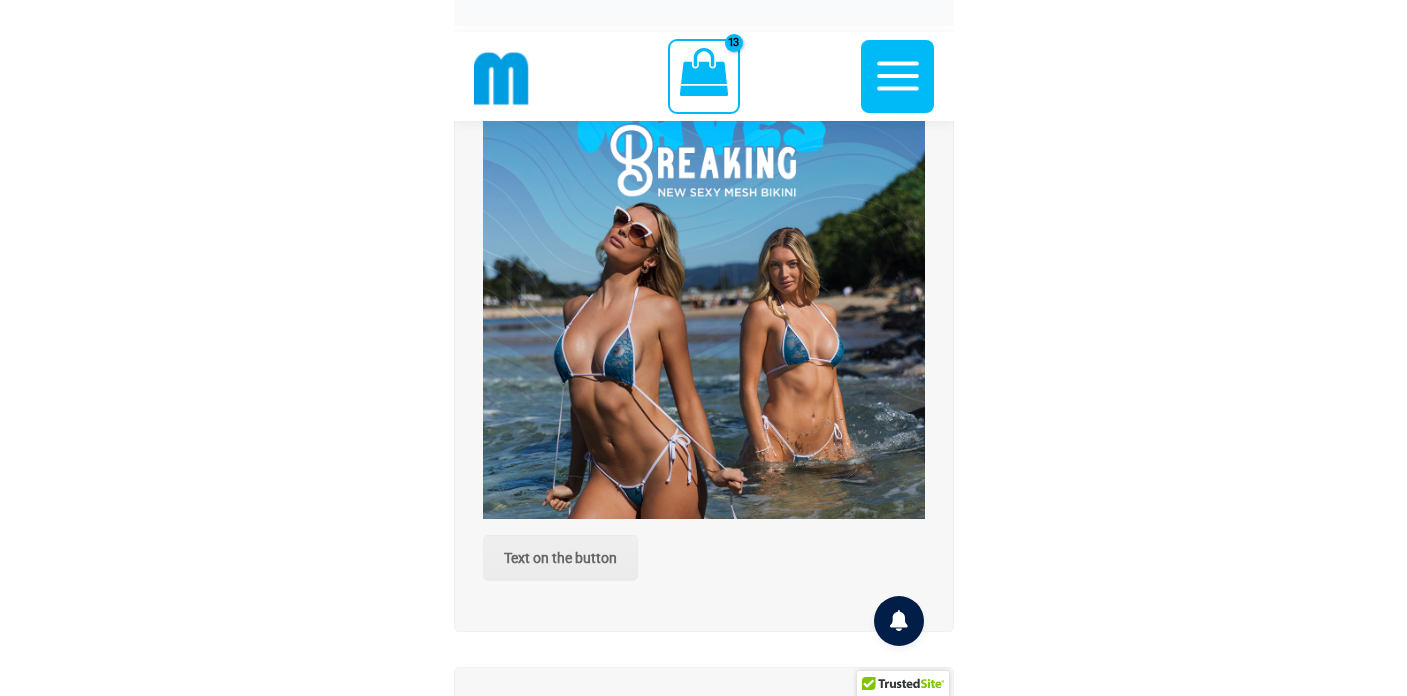 scroll, scrollTop: 424, scrollLeft: 0, axis: vertical 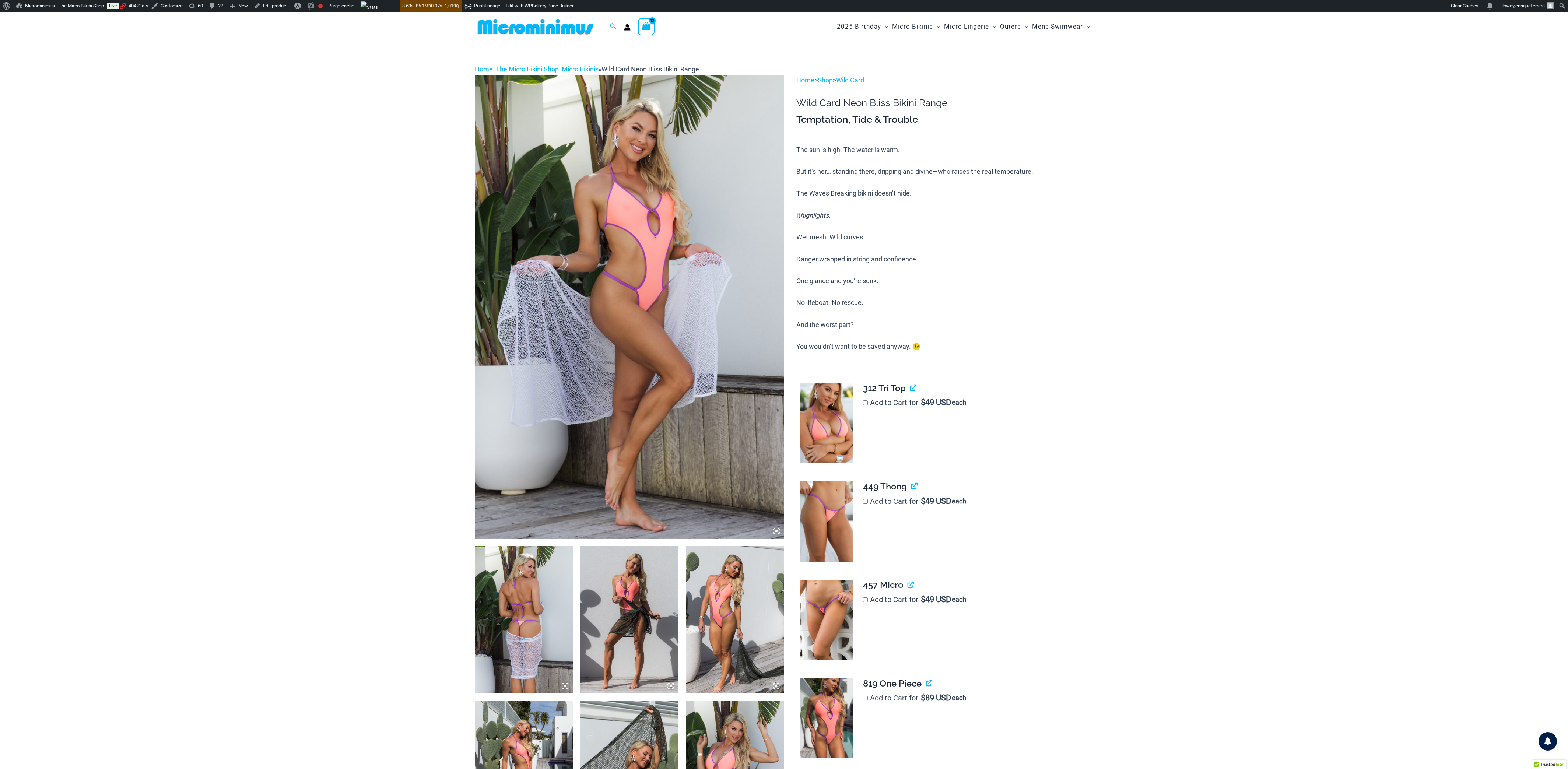 type on "**********" 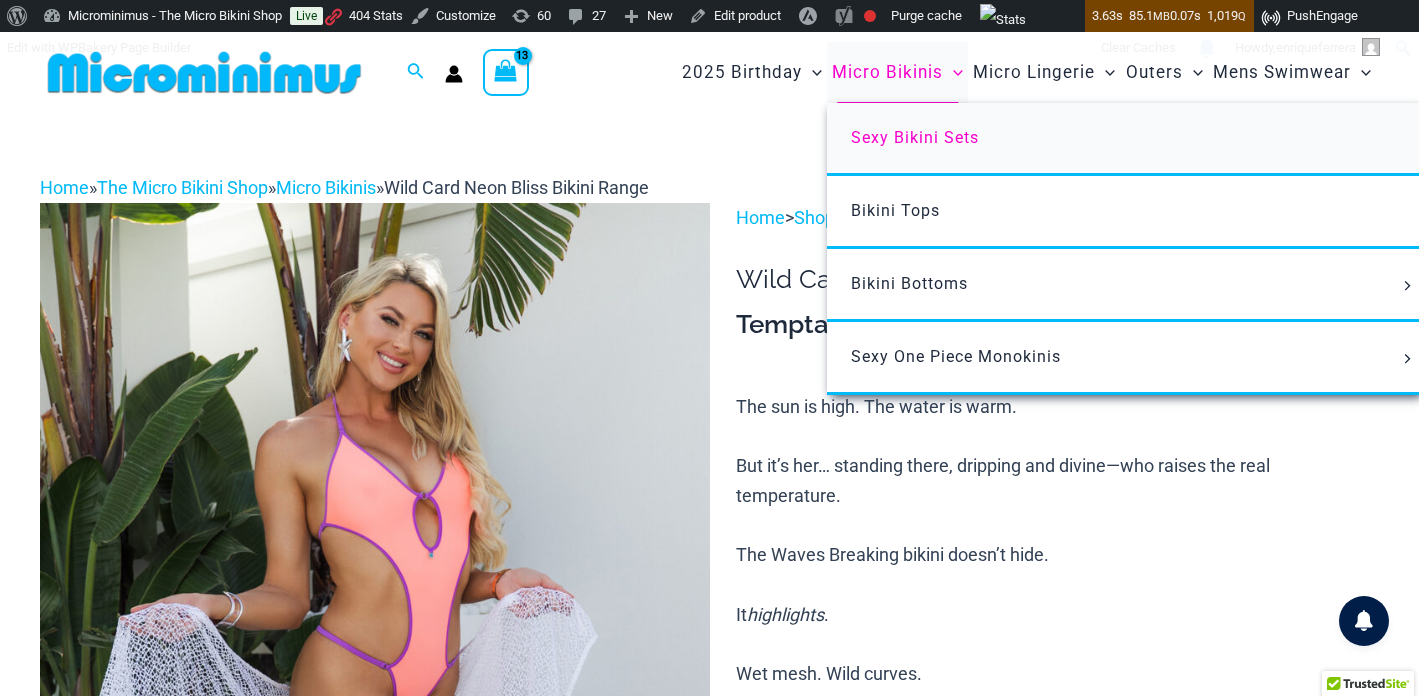click on "Sexy Bikini Sets" at bounding box center (915, 137) 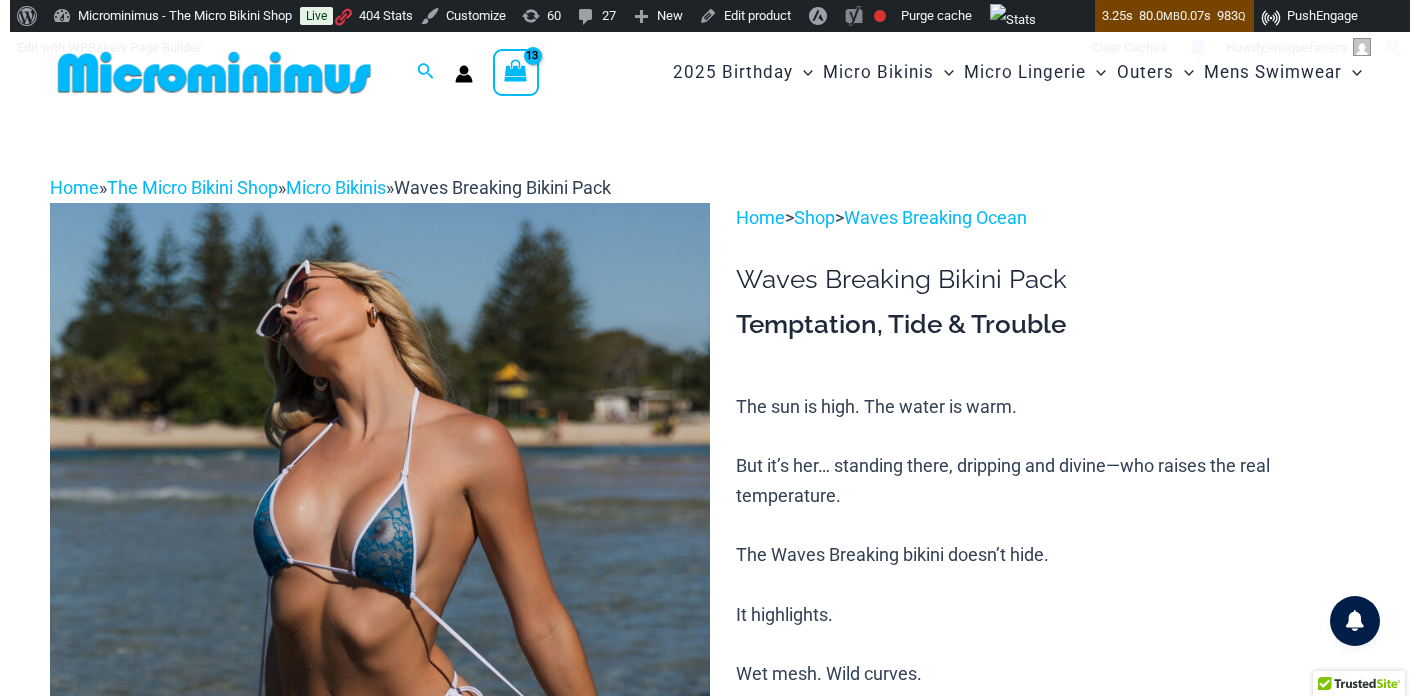 scroll, scrollTop: 0, scrollLeft: 0, axis: both 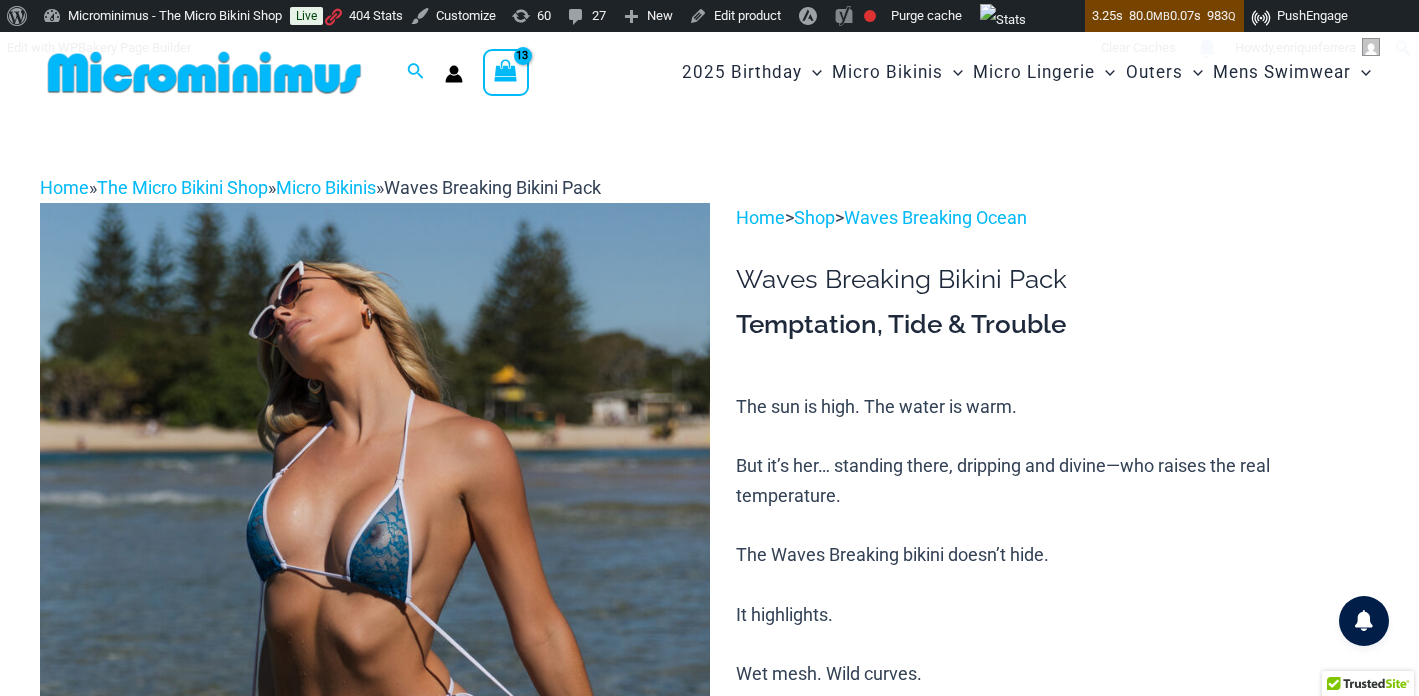 type on "**********" 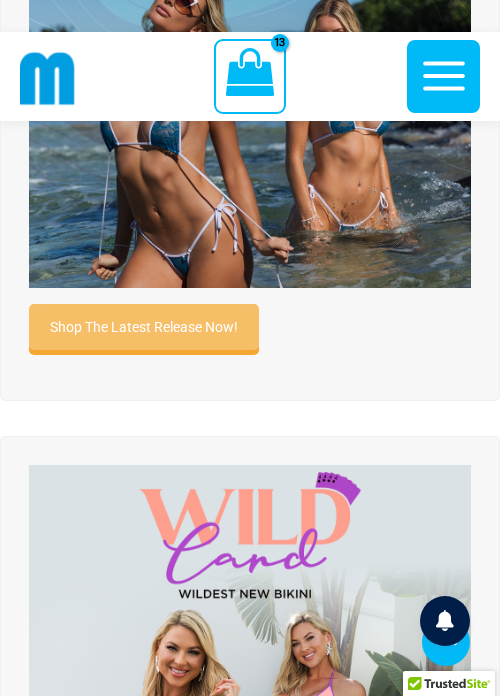 scroll, scrollTop: 310, scrollLeft: 0, axis: vertical 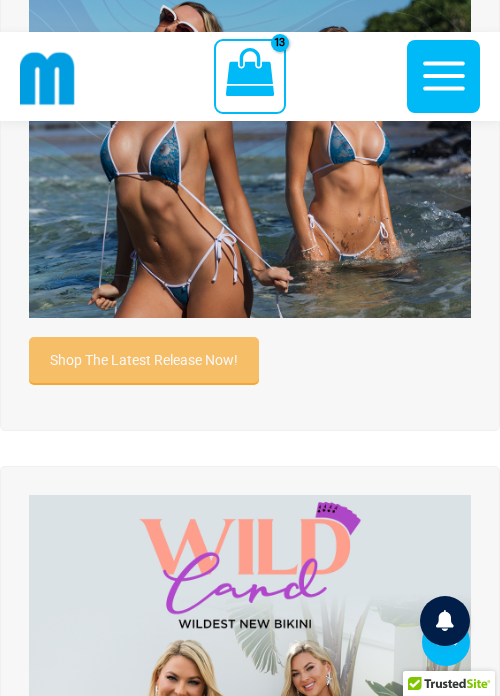 type on "**********" 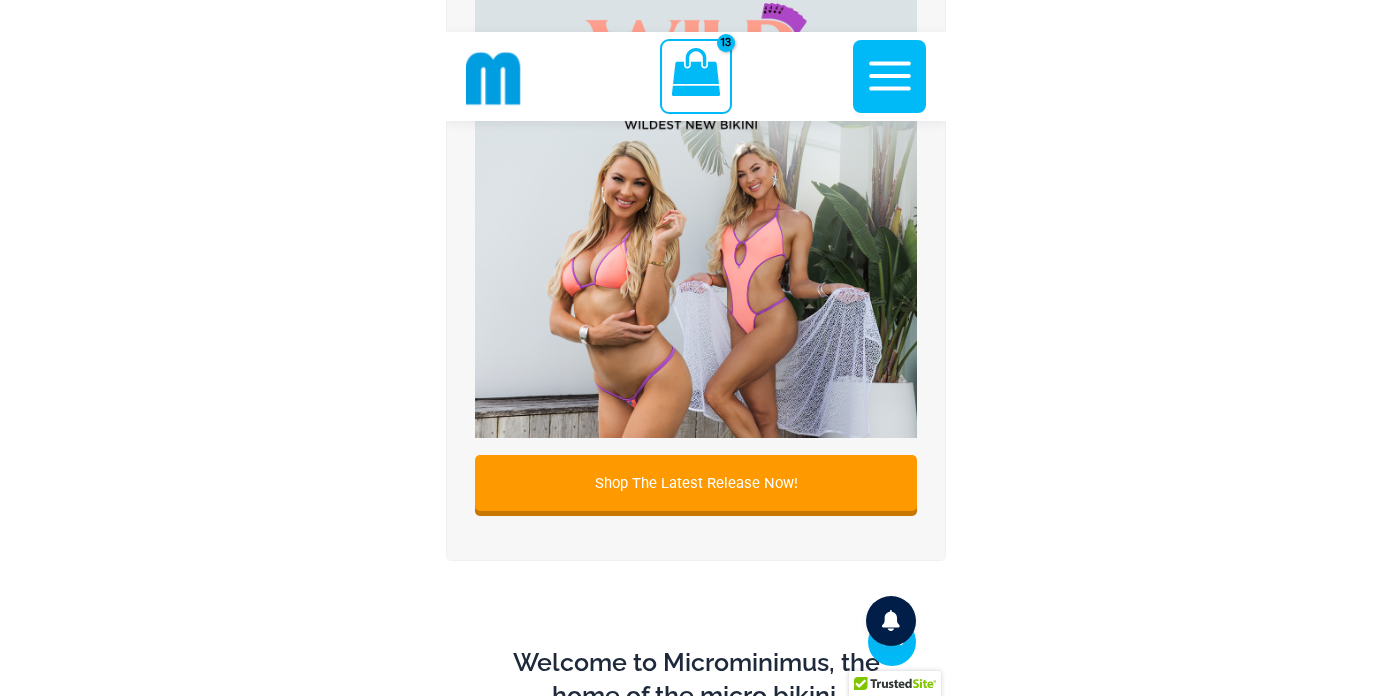 scroll, scrollTop: 669, scrollLeft: 0, axis: vertical 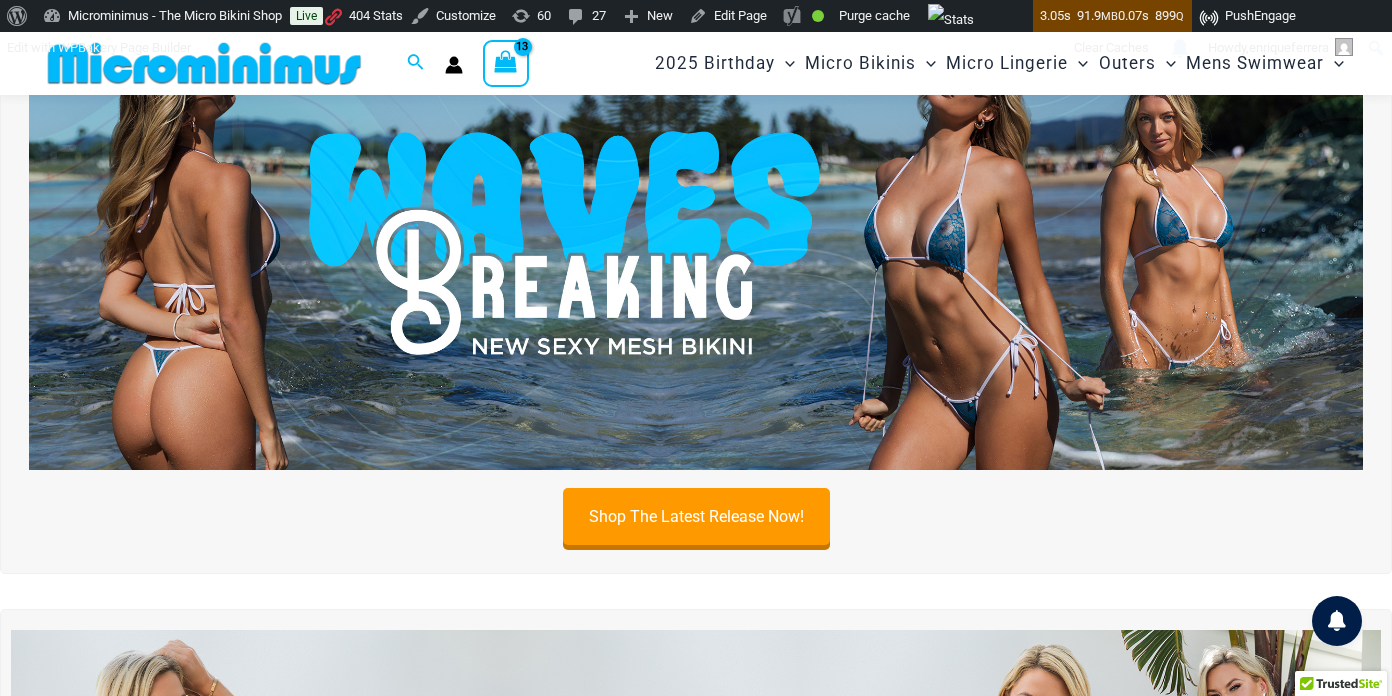 type on "**********" 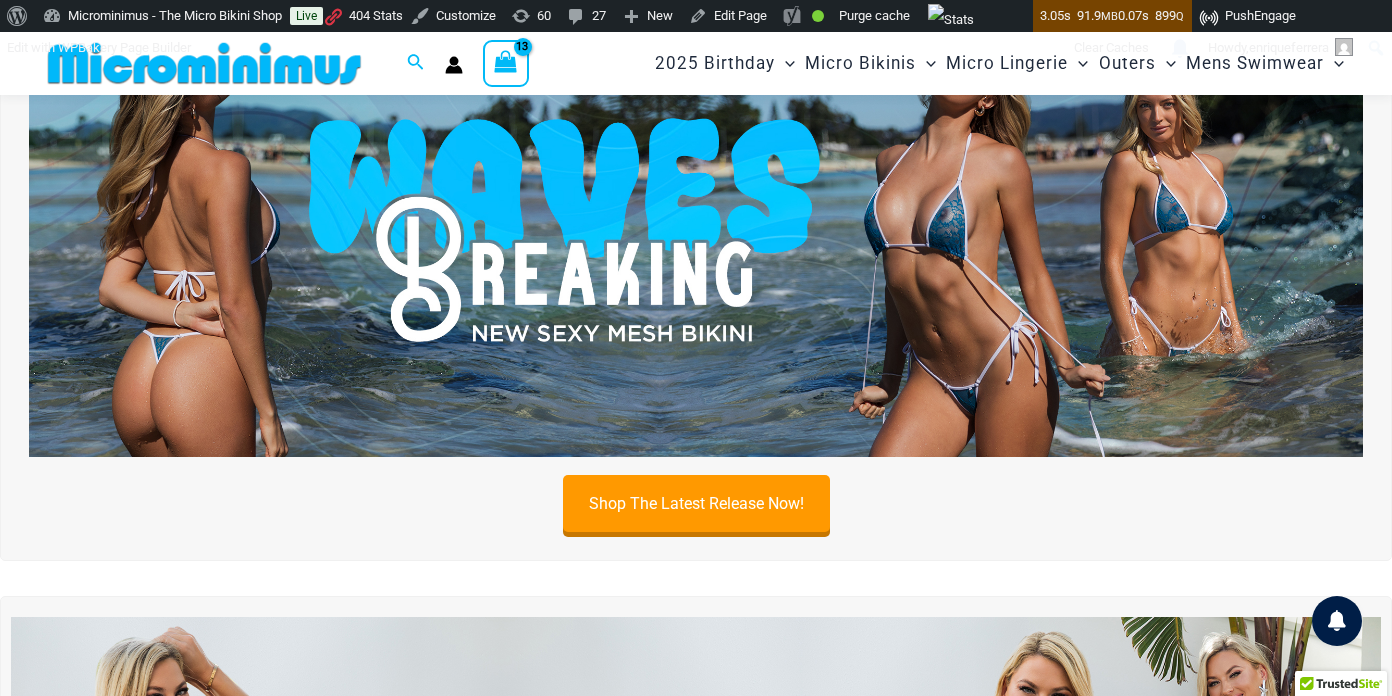 scroll, scrollTop: 121, scrollLeft: 0, axis: vertical 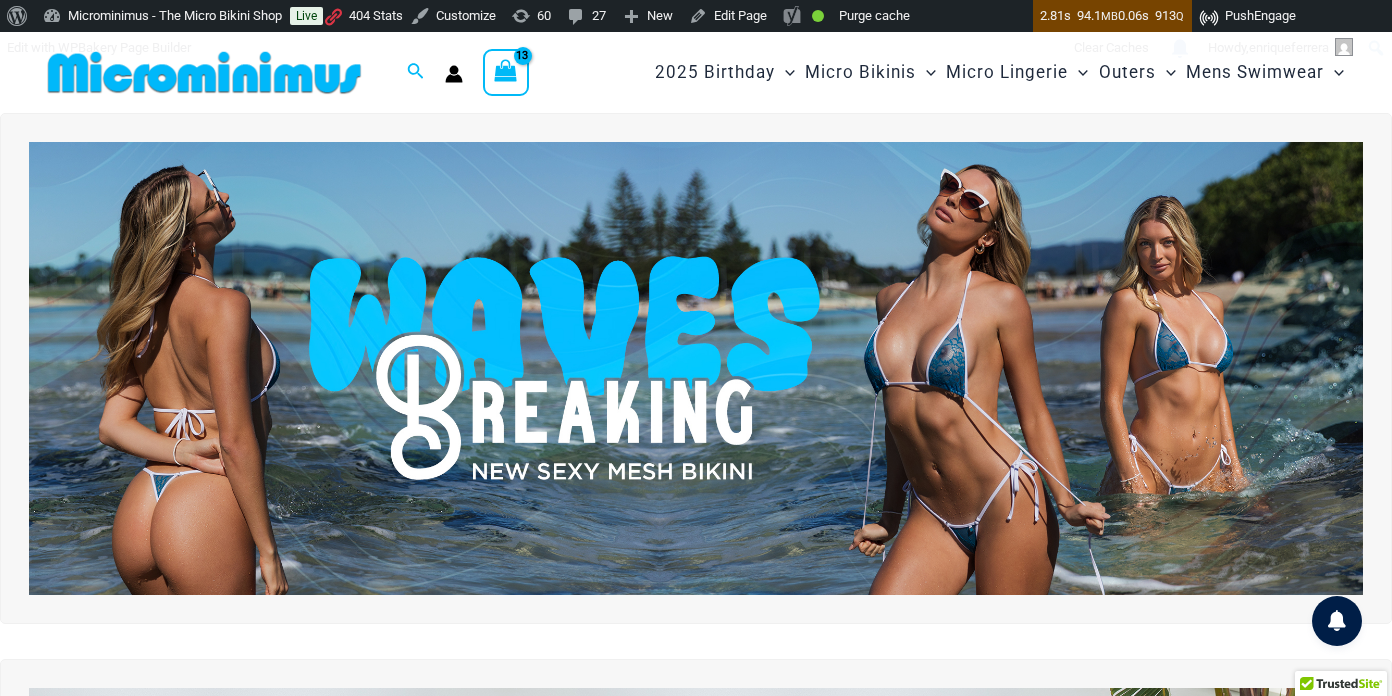 type on "**********" 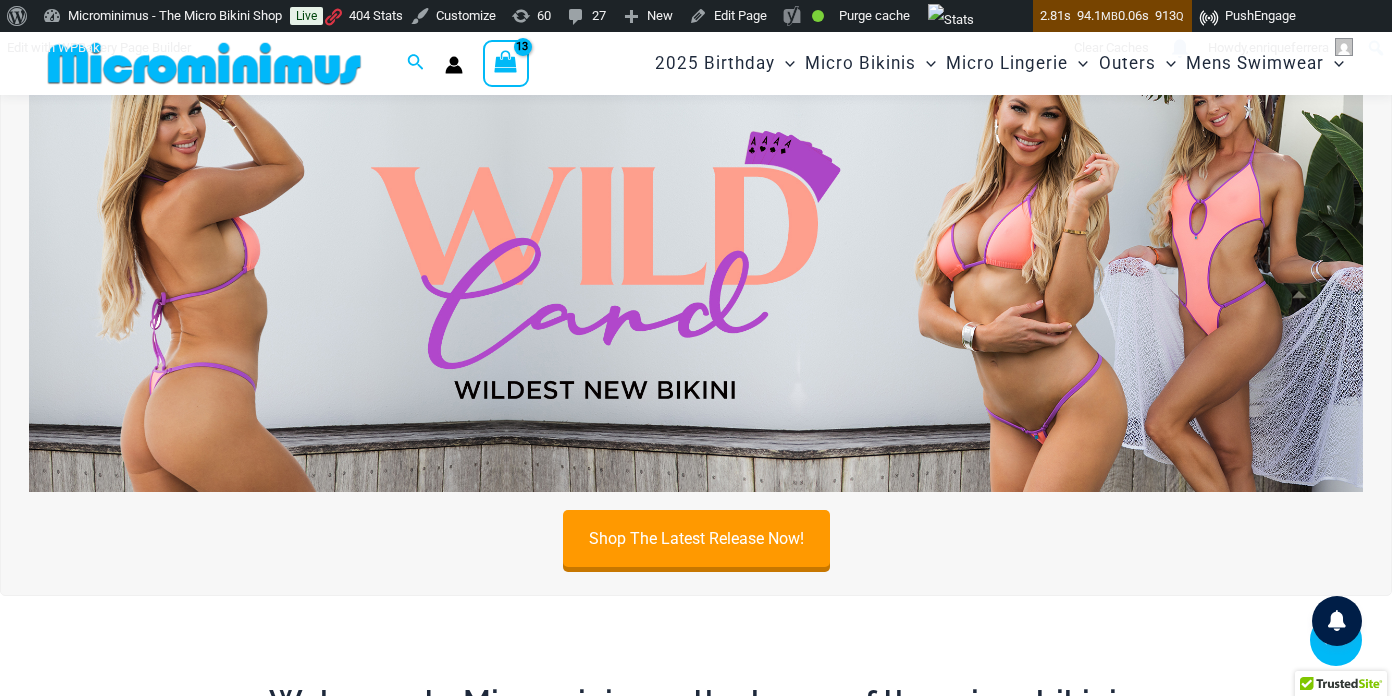 scroll, scrollTop: 712, scrollLeft: 0, axis: vertical 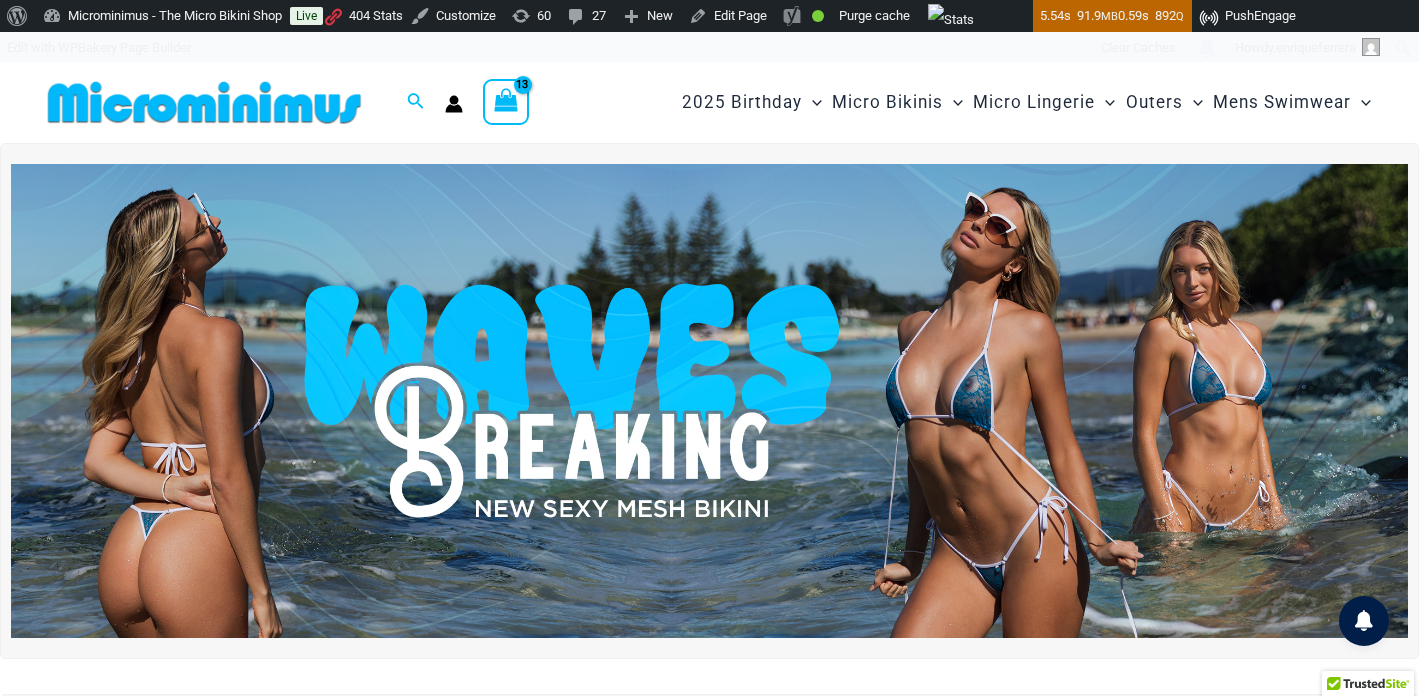 type on "**********" 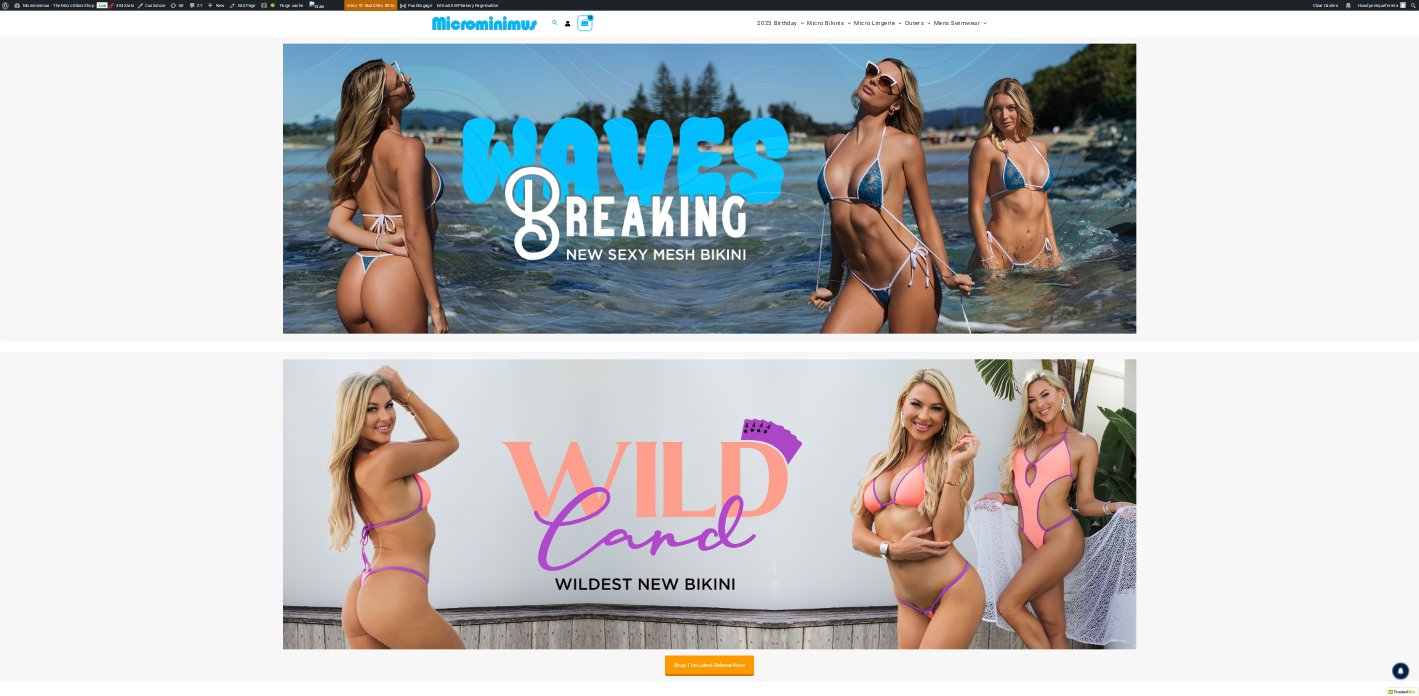 scroll, scrollTop: 0, scrollLeft: 0, axis: both 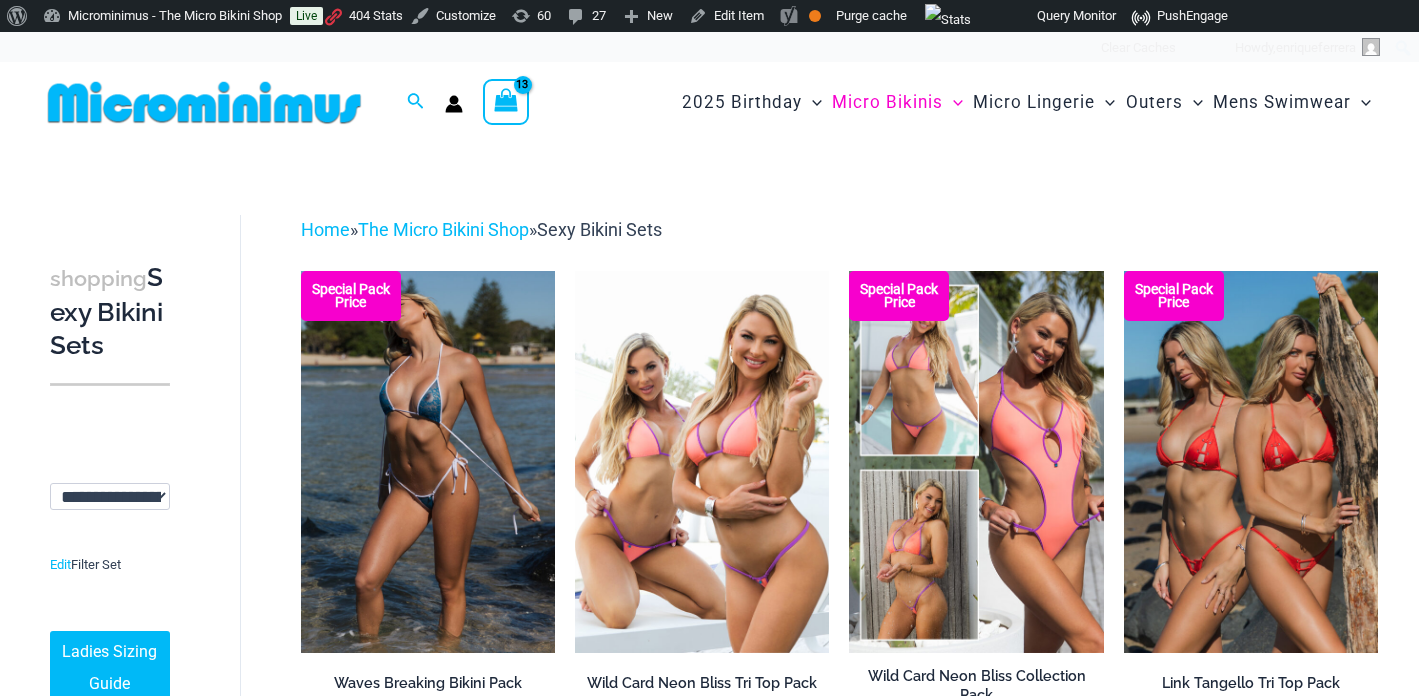 click at bounding box center [204, 102] 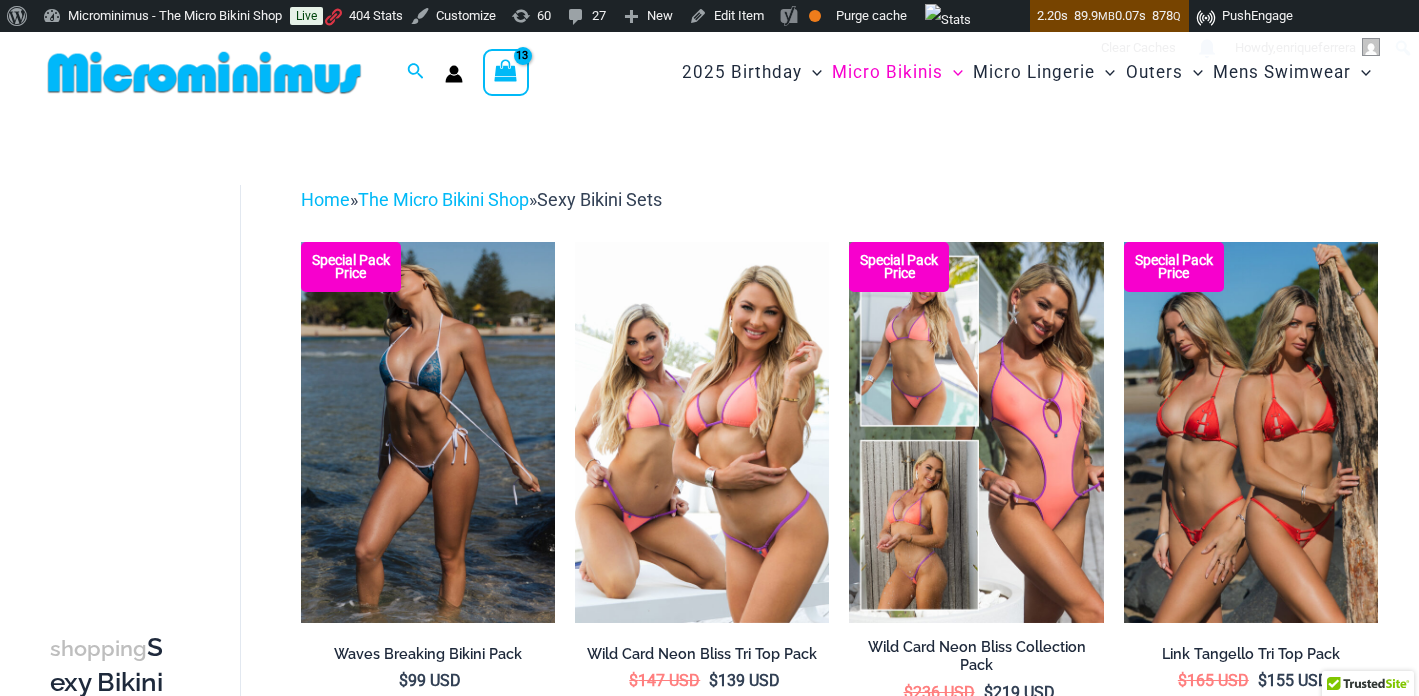 type on "**********" 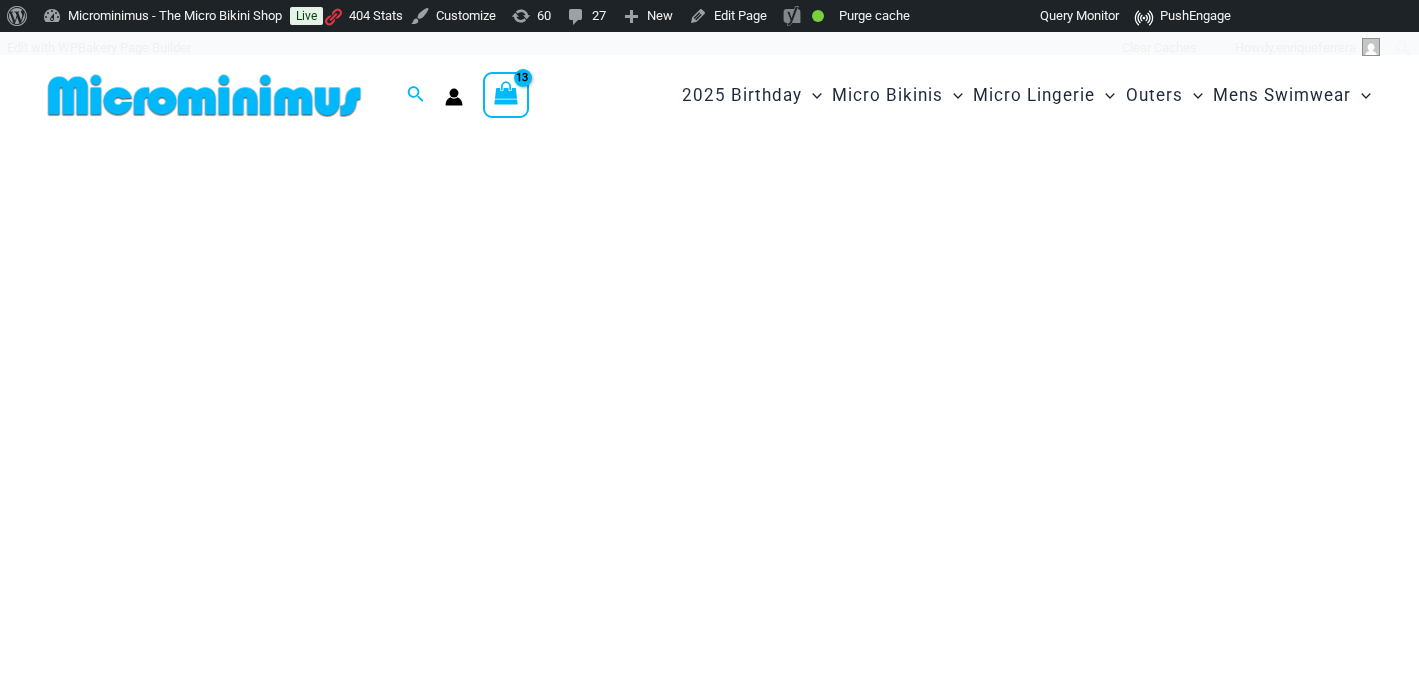 scroll, scrollTop: 16, scrollLeft: 0, axis: vertical 